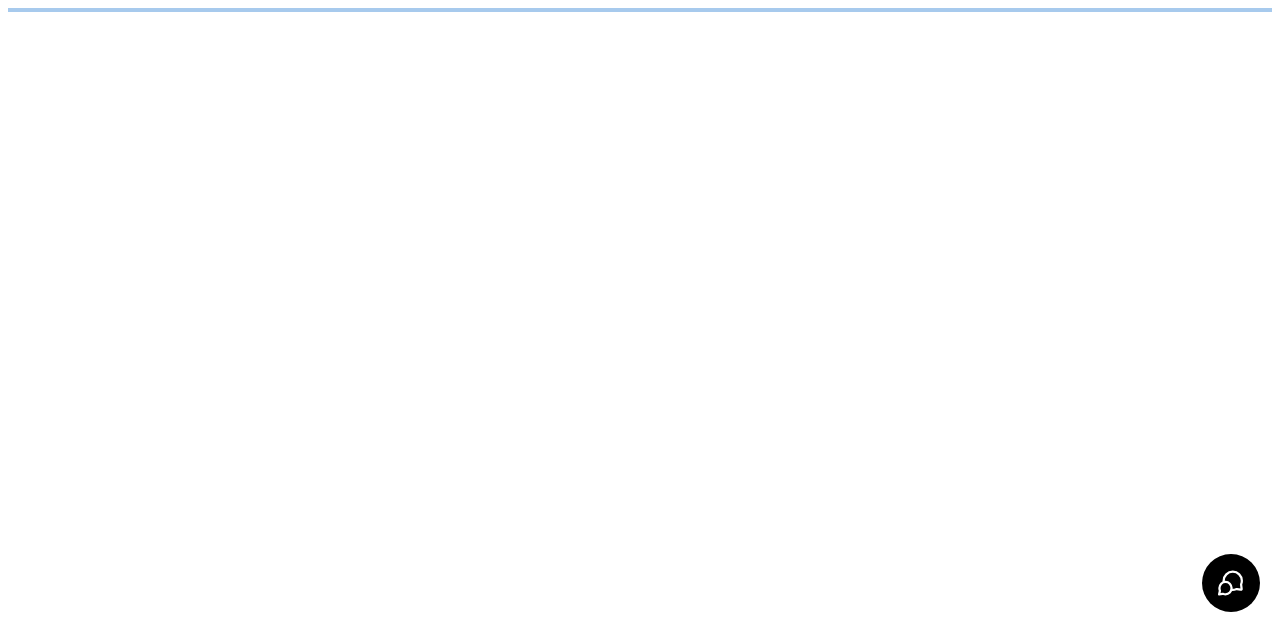 scroll, scrollTop: 0, scrollLeft: 0, axis: both 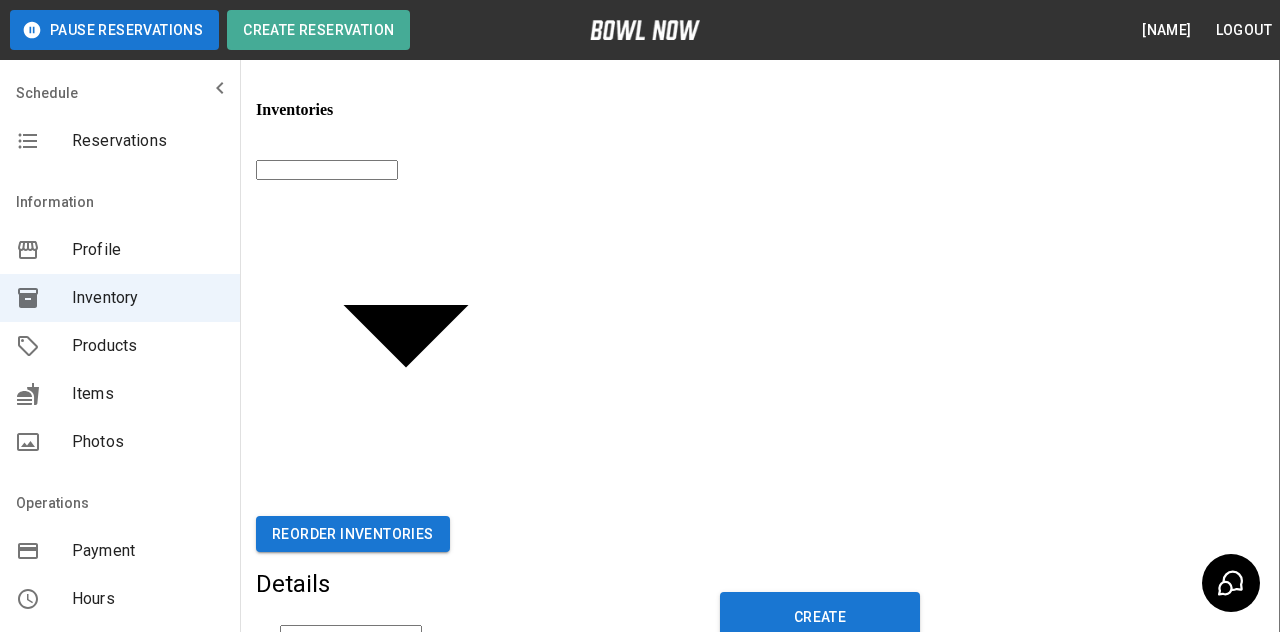 click on "Create Reservation [NAME] Logout Schedule Reservations Information Profile Inventory Products Items Photos Operations Payment Hours Staff Help Reports Integrations Contacts User Account Inventories ​ ​ Reorder Inventories Details Name Name Active Description Description Units * * Units Guest(s) Per Unit * * Guest(s) Per Unit Reservation Increments ** * Reservation Increments Create © 2022 BowlNow, Inc. All Rights Reserved. Privacy Policy   |   Terms and Conditions /businesses/qXx9Kxoh45CyJphBBNQU/inventories [NAME] Logout Reservations Profile Inventory Products Items Photos Payment Hours Staff Help Reports Integrations Contacts Account" at bounding box center (640, 519) 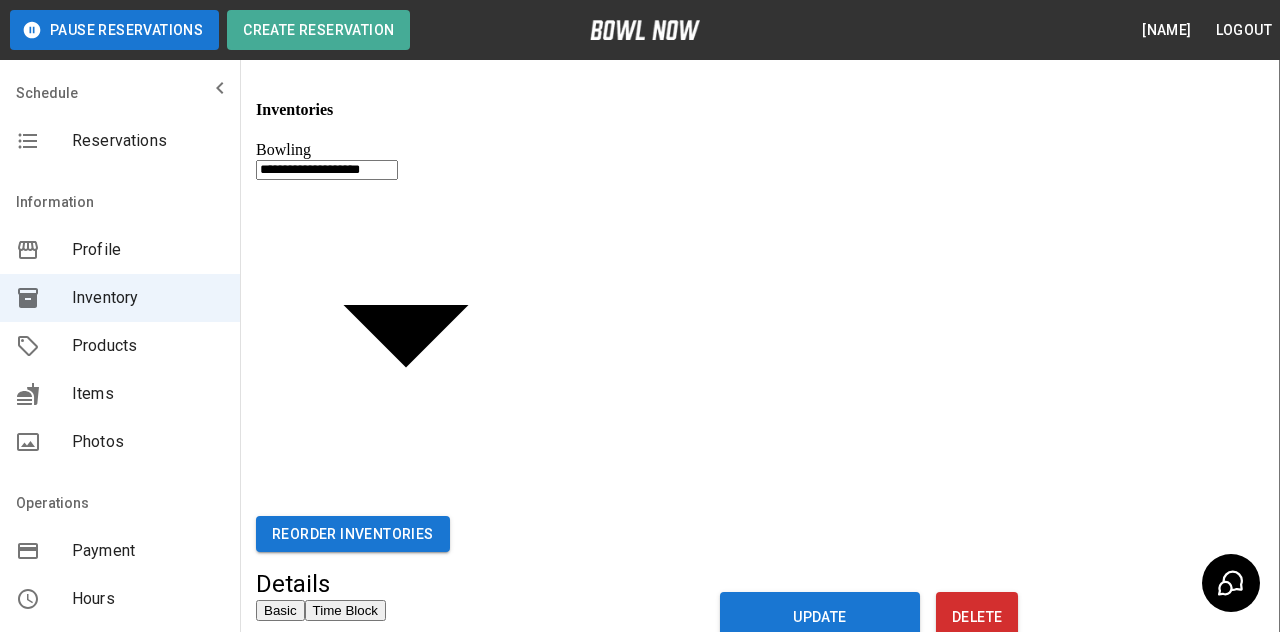 type on "**********" 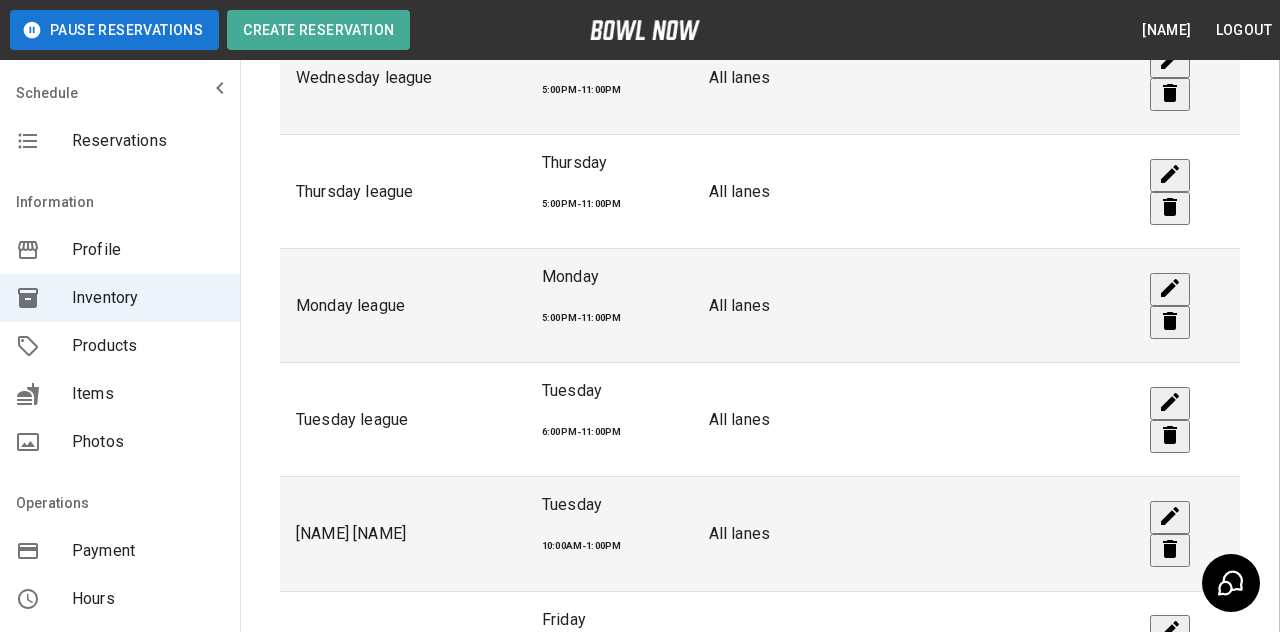scroll, scrollTop: 828, scrollLeft: 0, axis: vertical 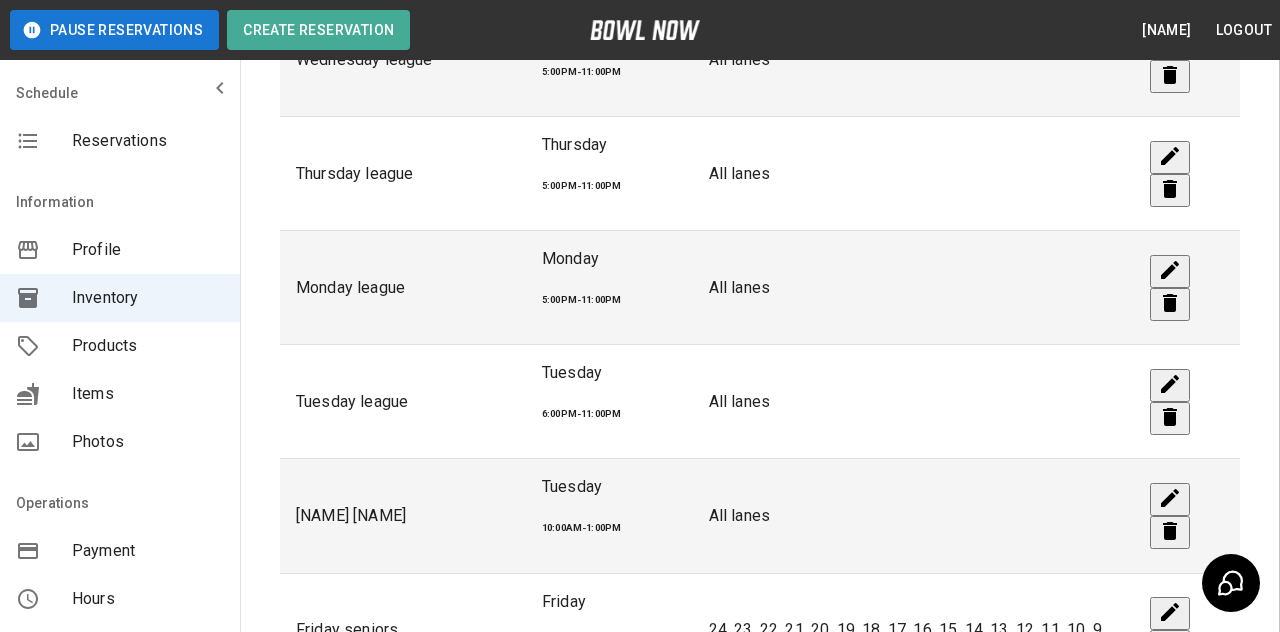 click on "Profile" at bounding box center [120, 250] 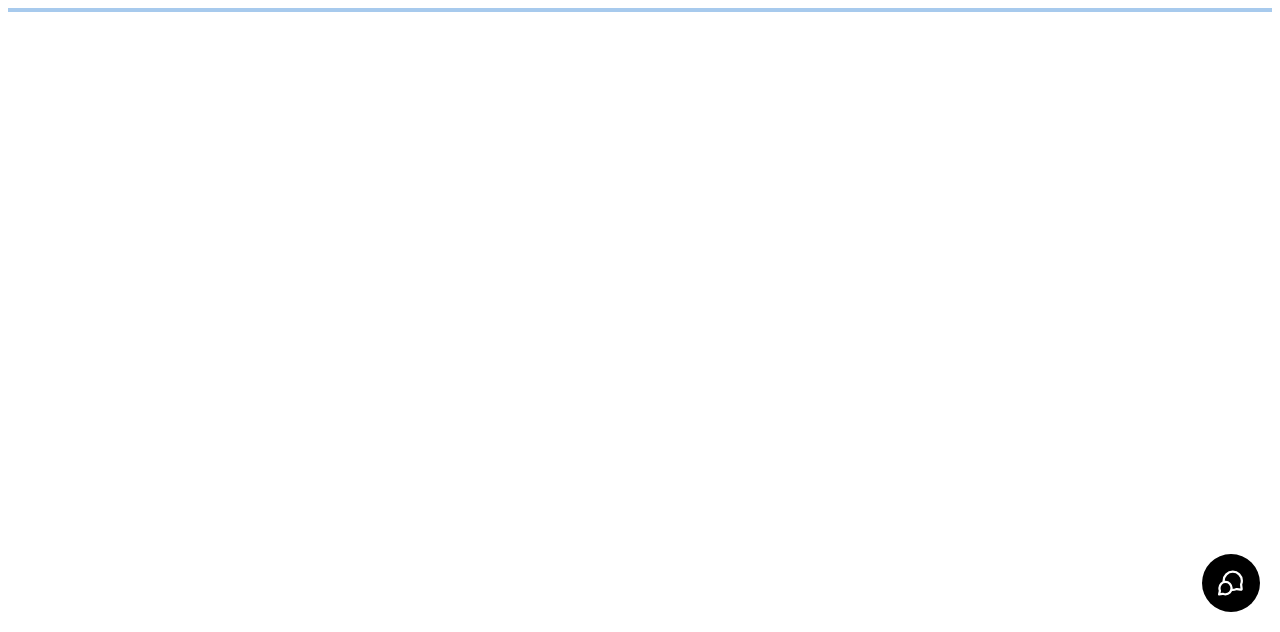 scroll, scrollTop: 0, scrollLeft: 0, axis: both 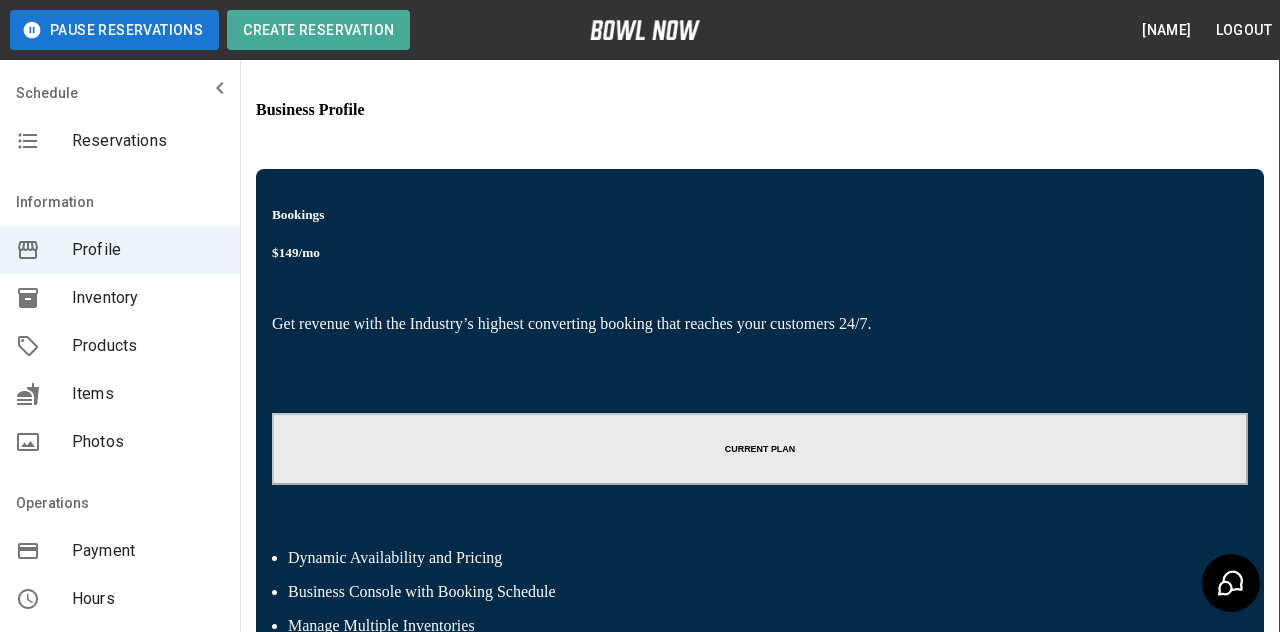 click on "Create Reservation" at bounding box center [318, 30] 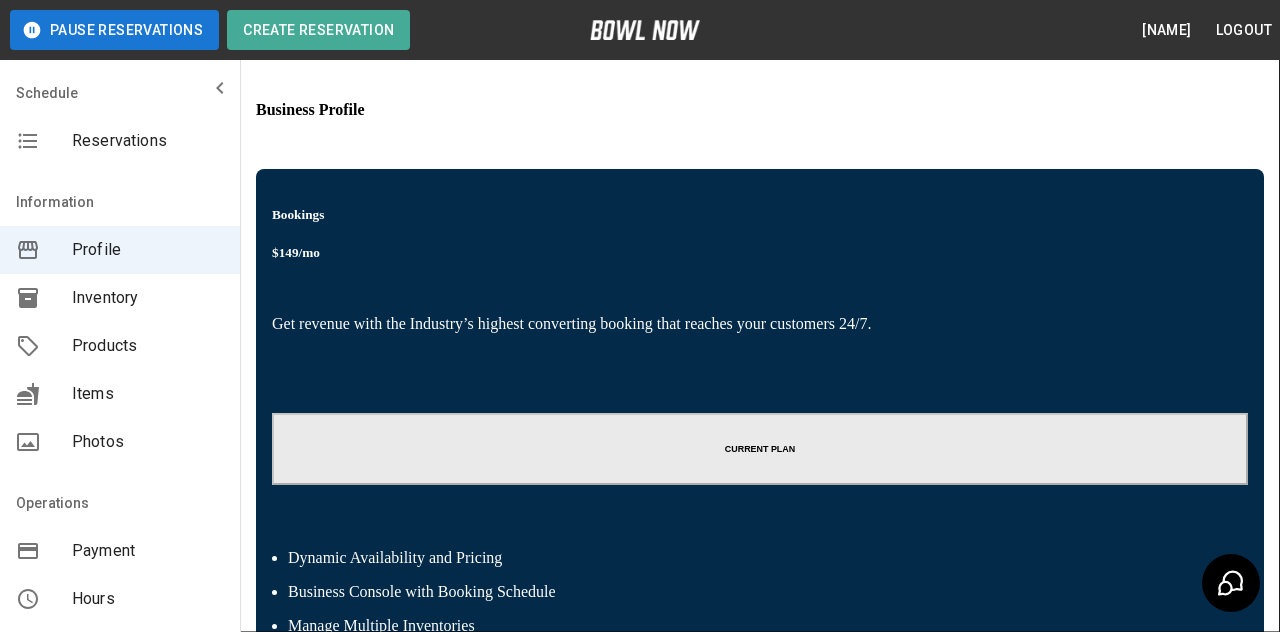 click on "**********" at bounding box center (640, 1968) 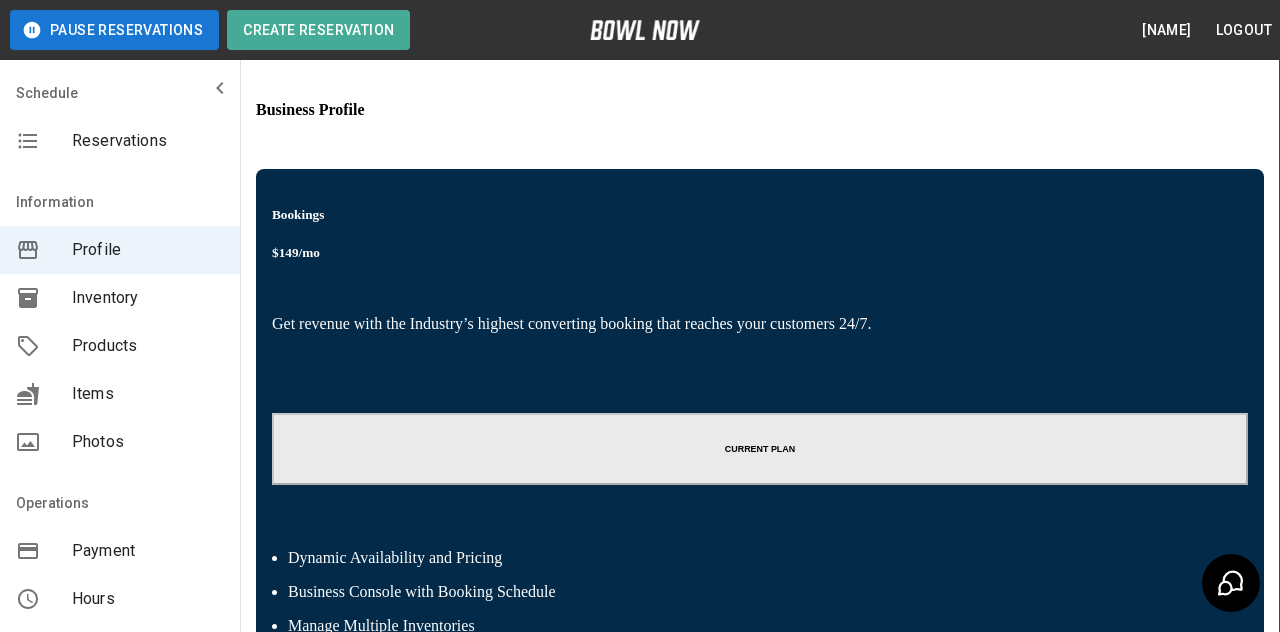 click on "Profile" at bounding box center [148, 250] 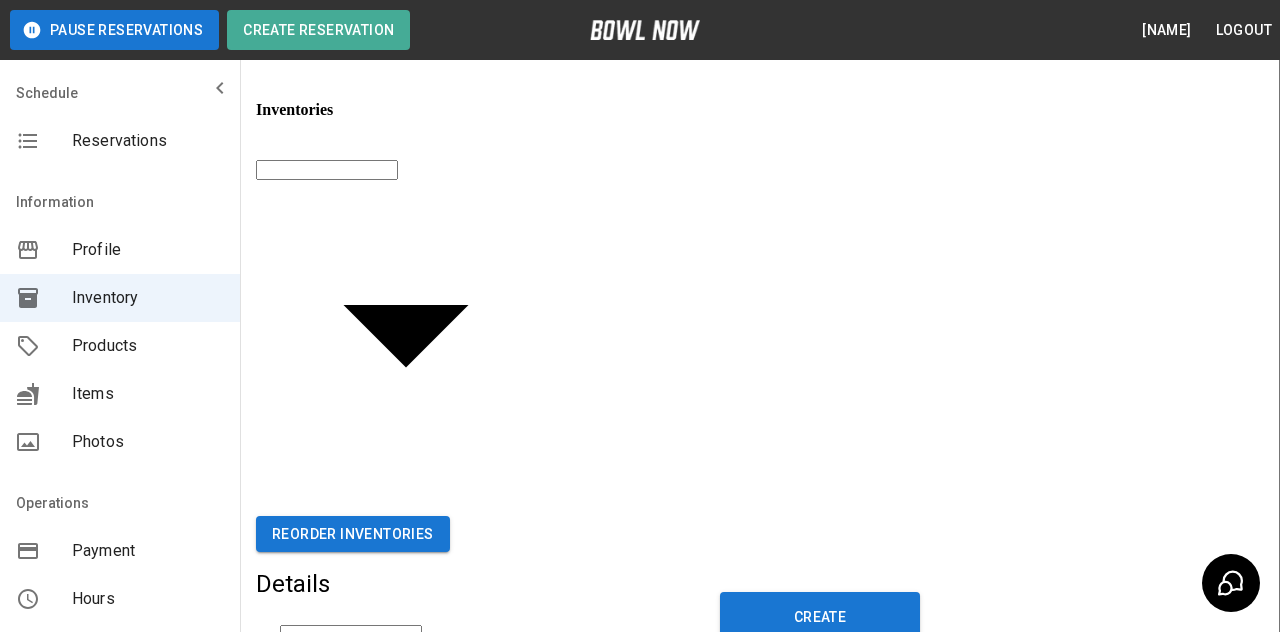 click on "[FIRST] [LAST] Logout Reservations Profile Inventory Products Items Photos Payment Hours Staff Help Reports Integrations Contacts Account" at bounding box center [640, 519] 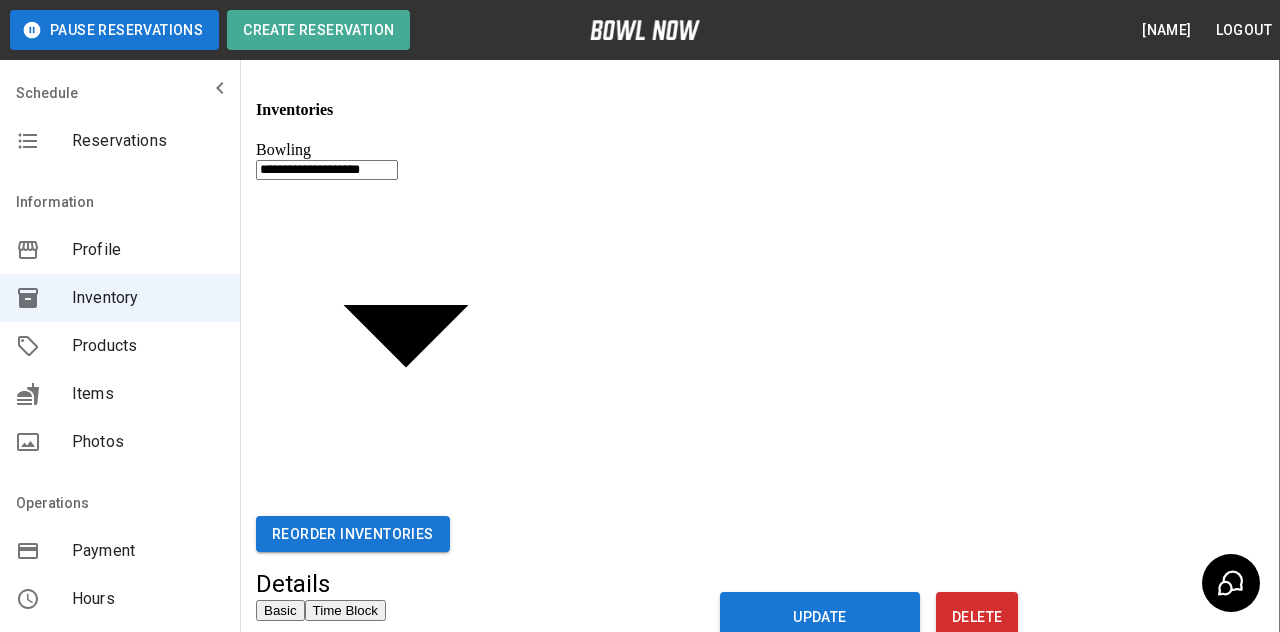 click on "Time Block" at bounding box center (345, 610) 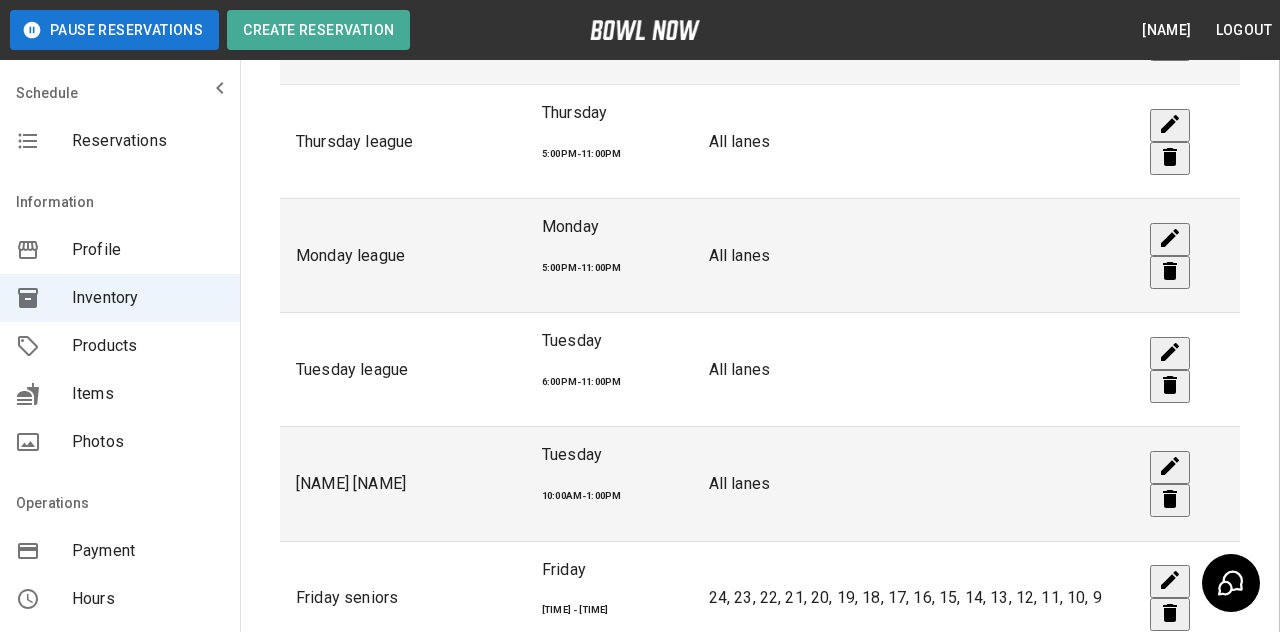 scroll, scrollTop: 865, scrollLeft: 0, axis: vertical 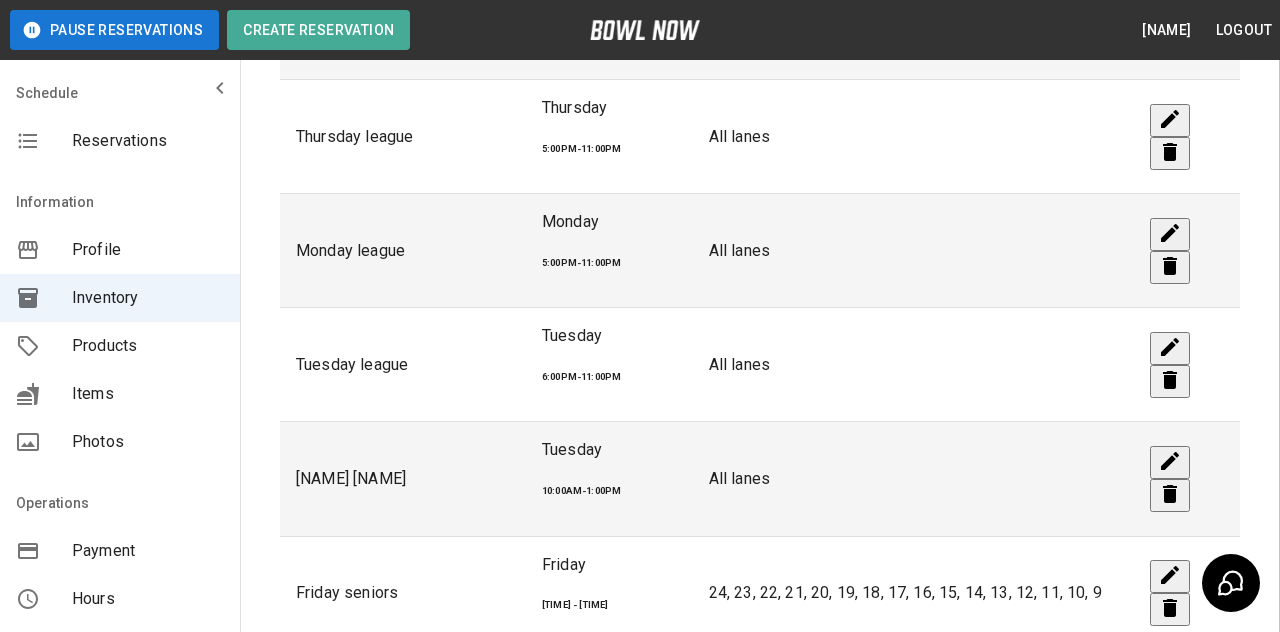 click 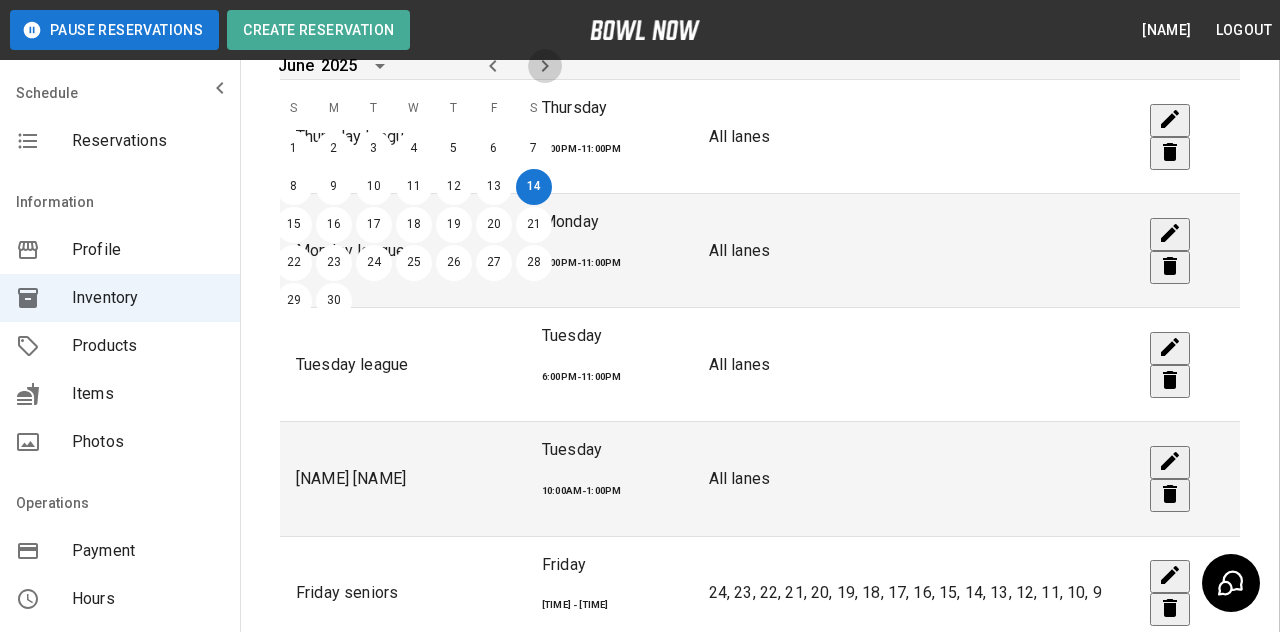 click at bounding box center [545, 66] 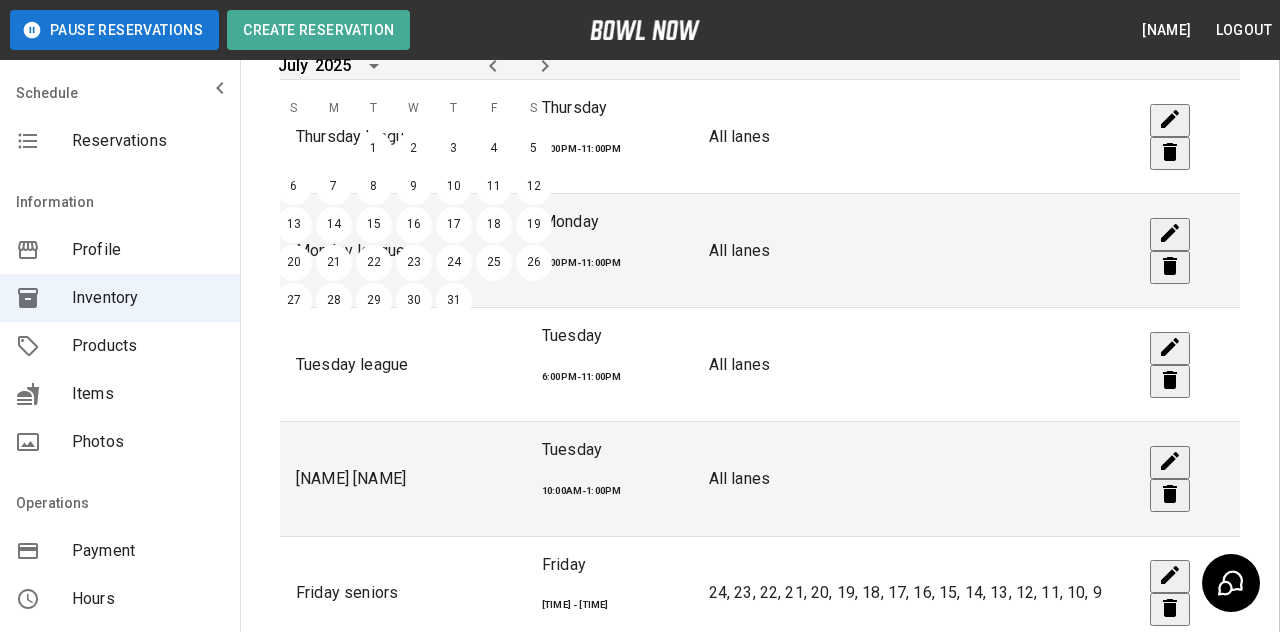 click 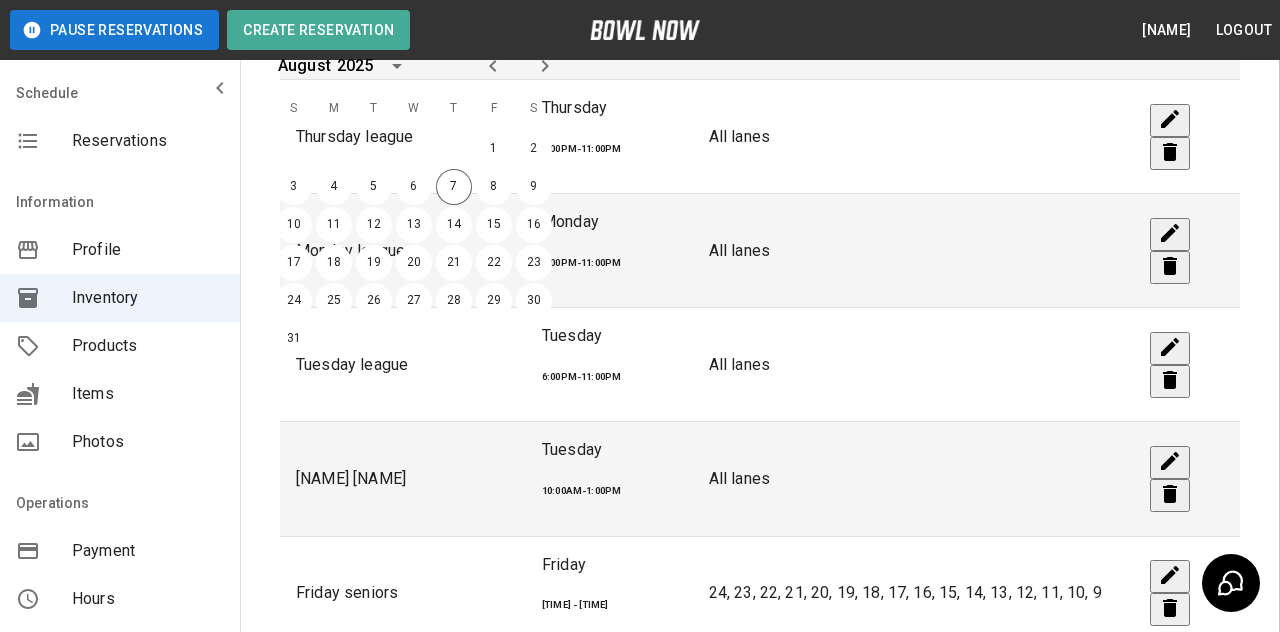 click 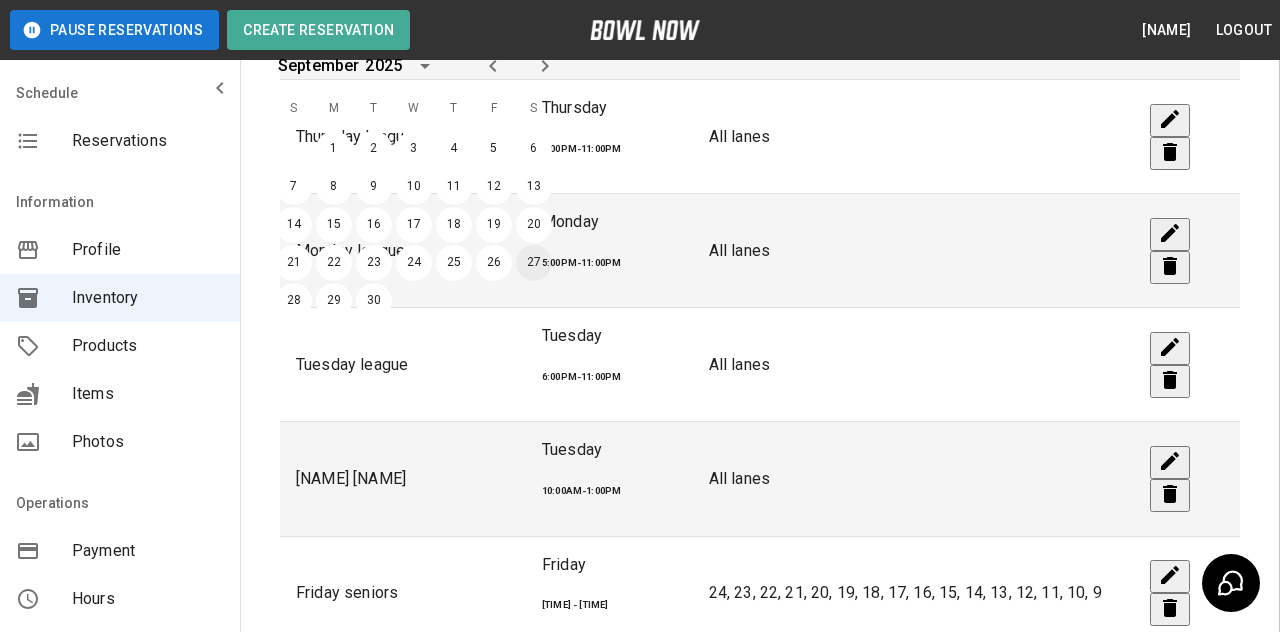 click on "27" at bounding box center (534, 263) 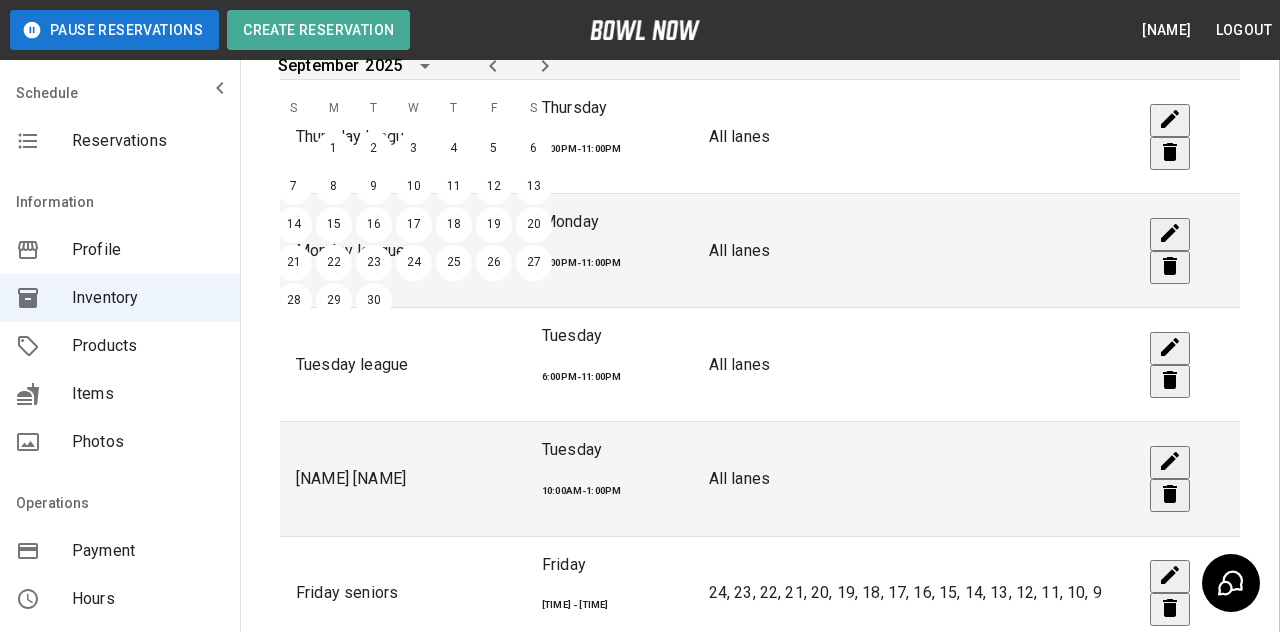 type on "**********" 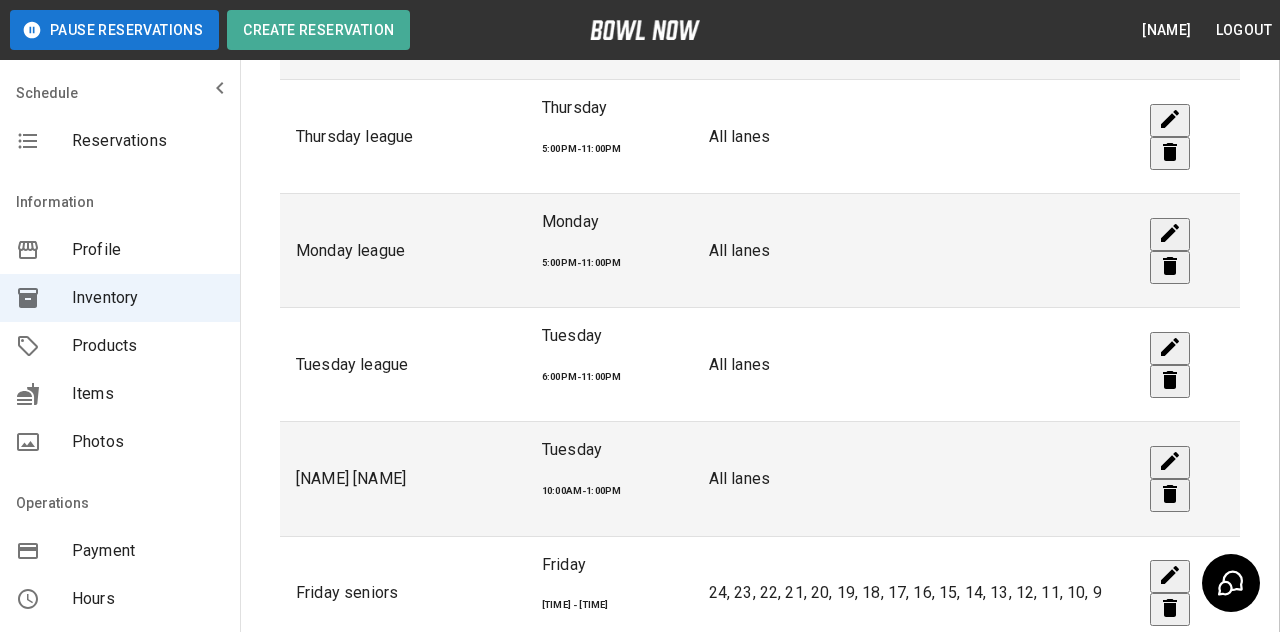 click on "Update" at bounding box center (100, 2373) 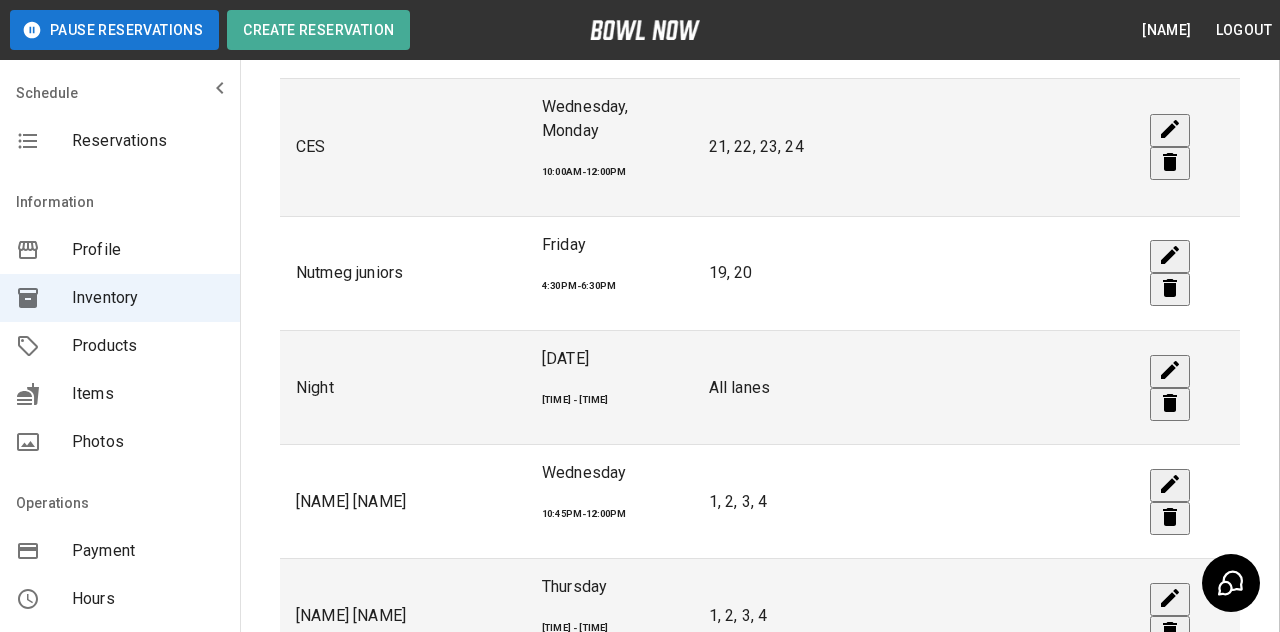 scroll, scrollTop: 1717, scrollLeft: 0, axis: vertical 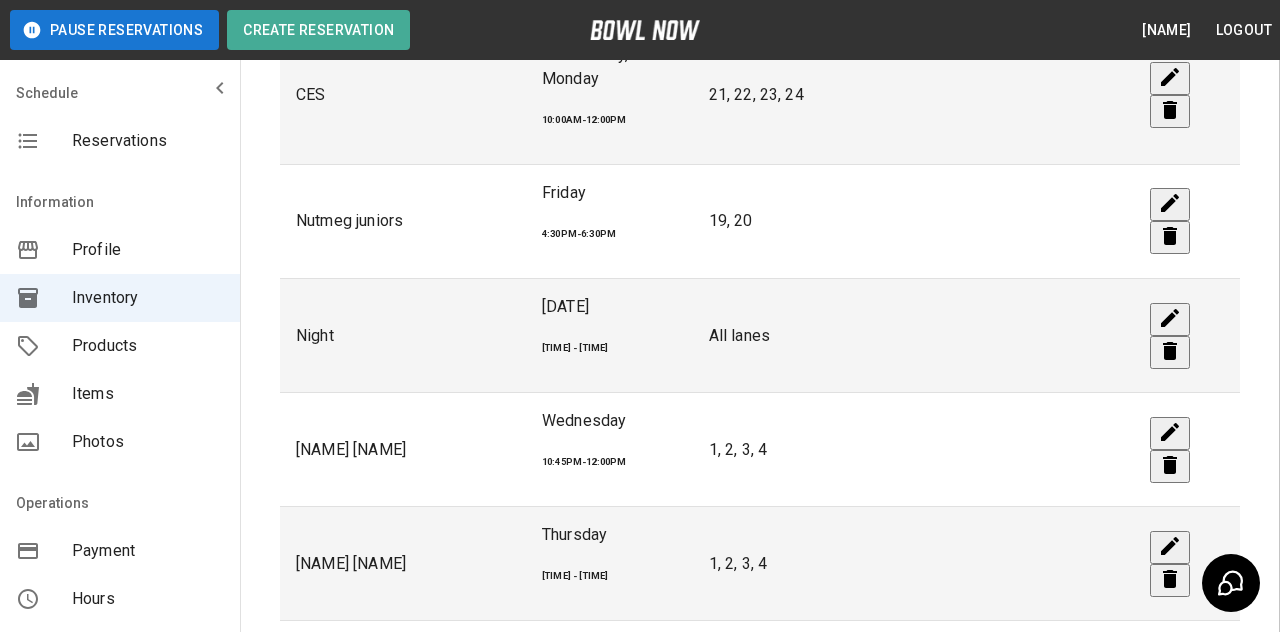 click on "Update" at bounding box center [380, 922] 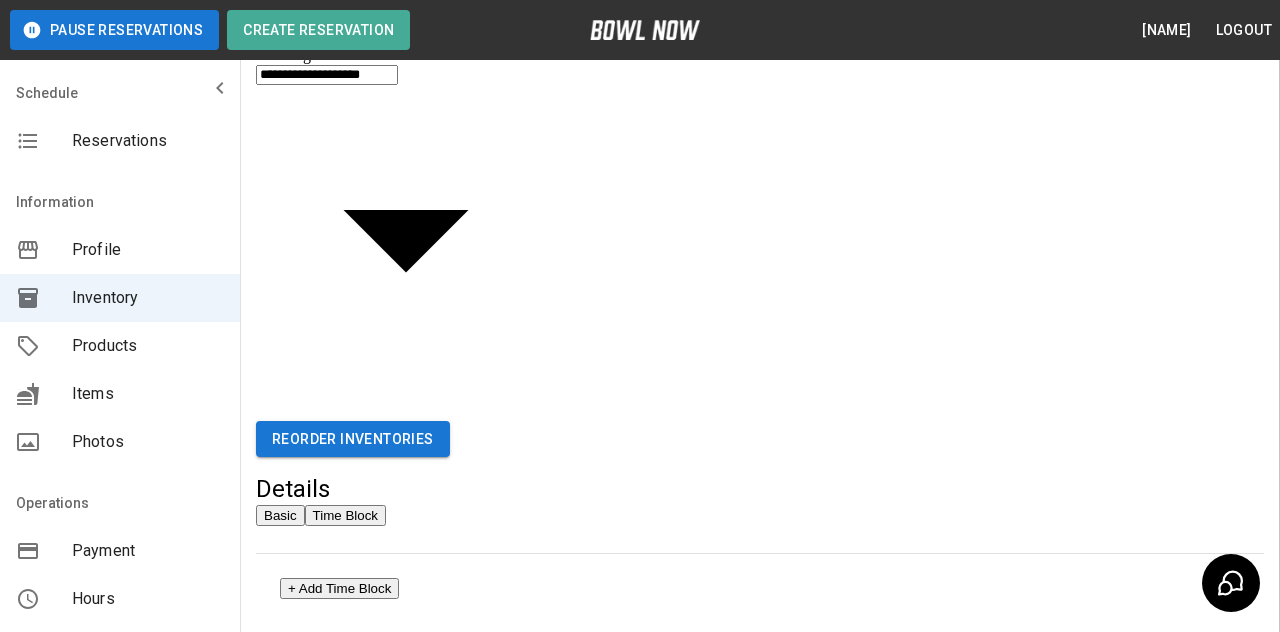 scroll, scrollTop: 0, scrollLeft: 0, axis: both 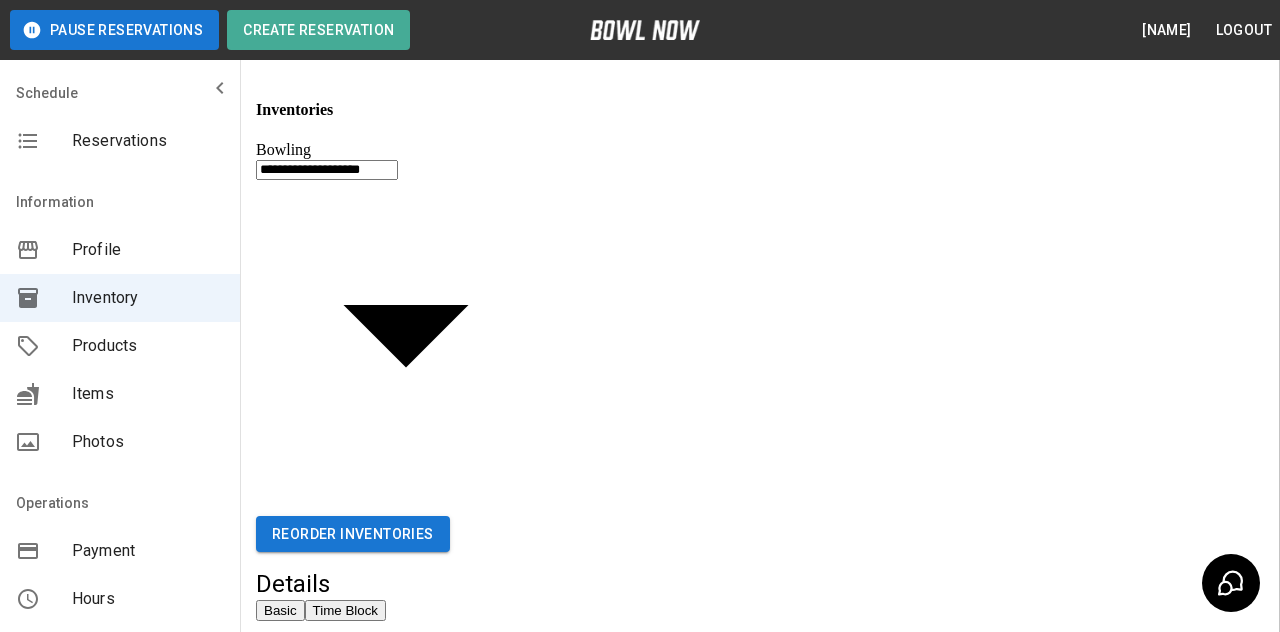 click on "Reservations" at bounding box center [148, 141] 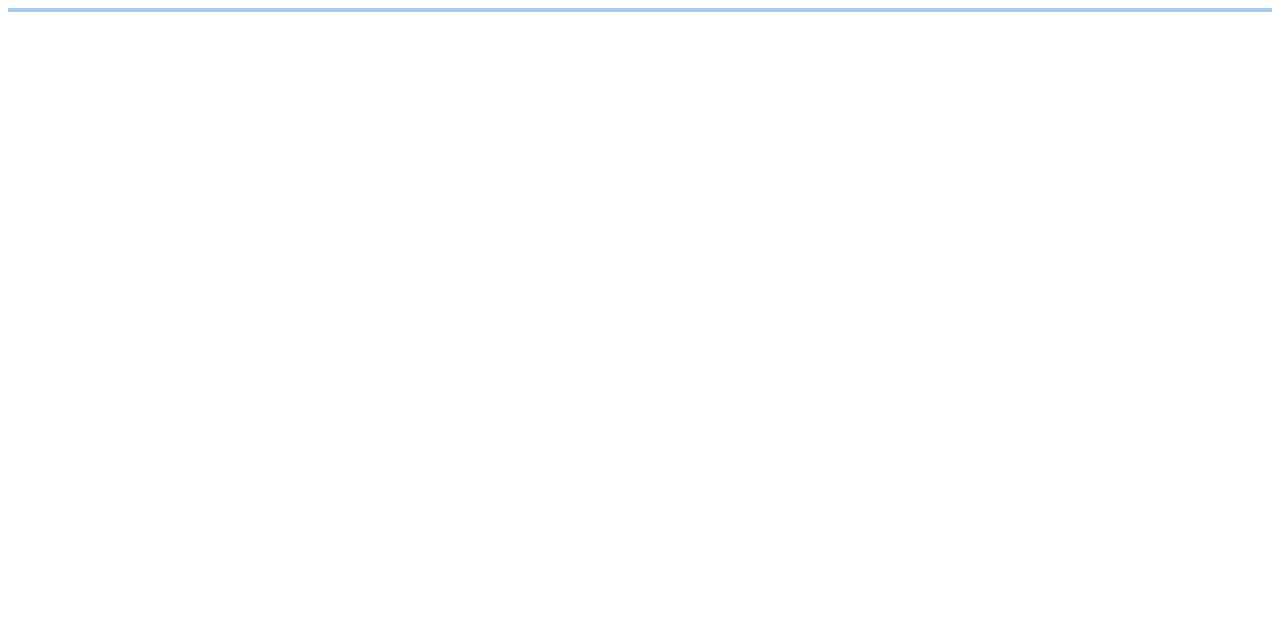 scroll, scrollTop: 0, scrollLeft: 0, axis: both 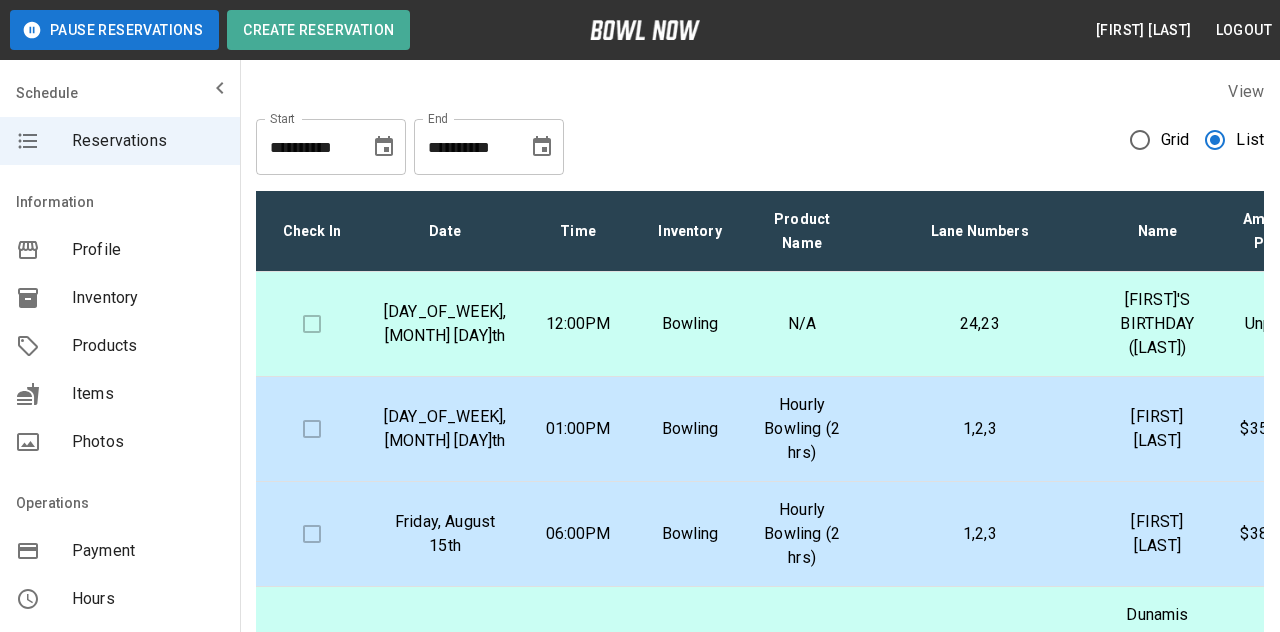 click on "[DAY_OF_WEEK], [MONTH] [DAY]th" at bounding box center [445, 429] 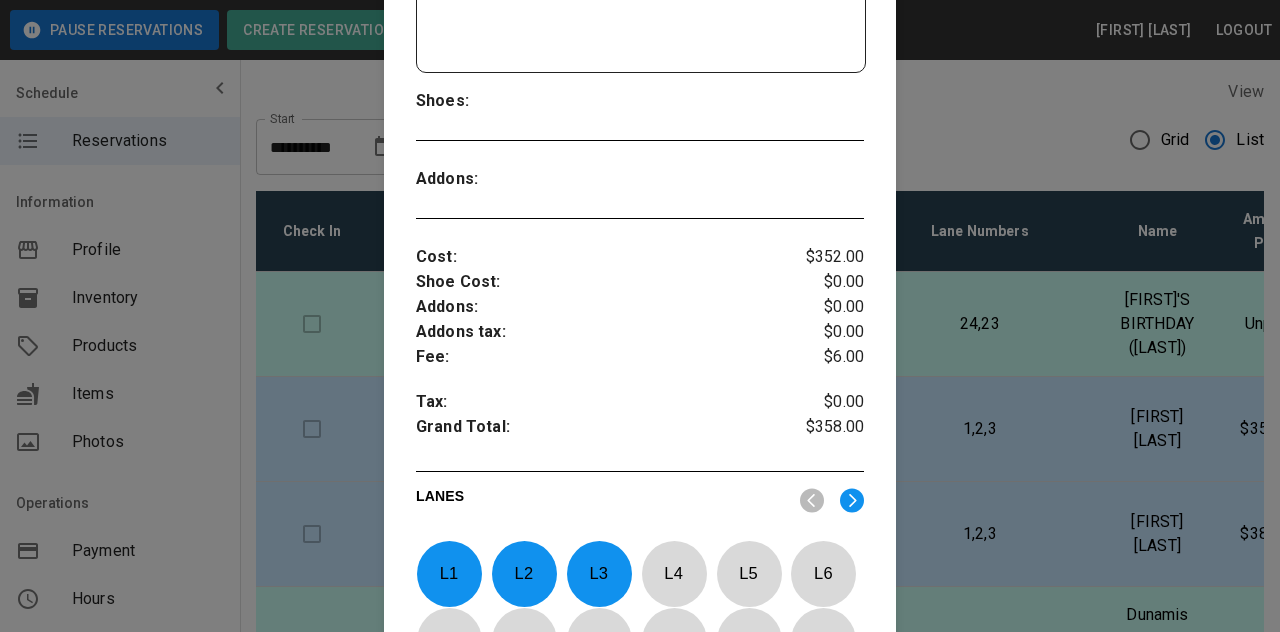 scroll, scrollTop: 789, scrollLeft: 0, axis: vertical 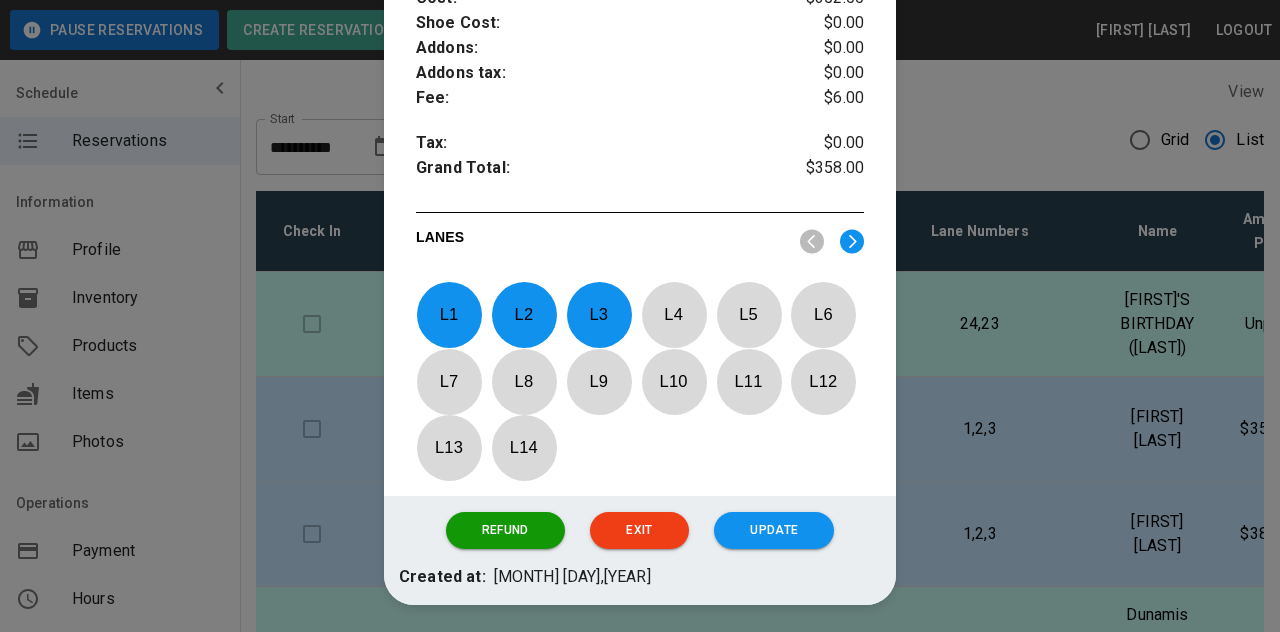 click on "Exit" at bounding box center [639, 530] 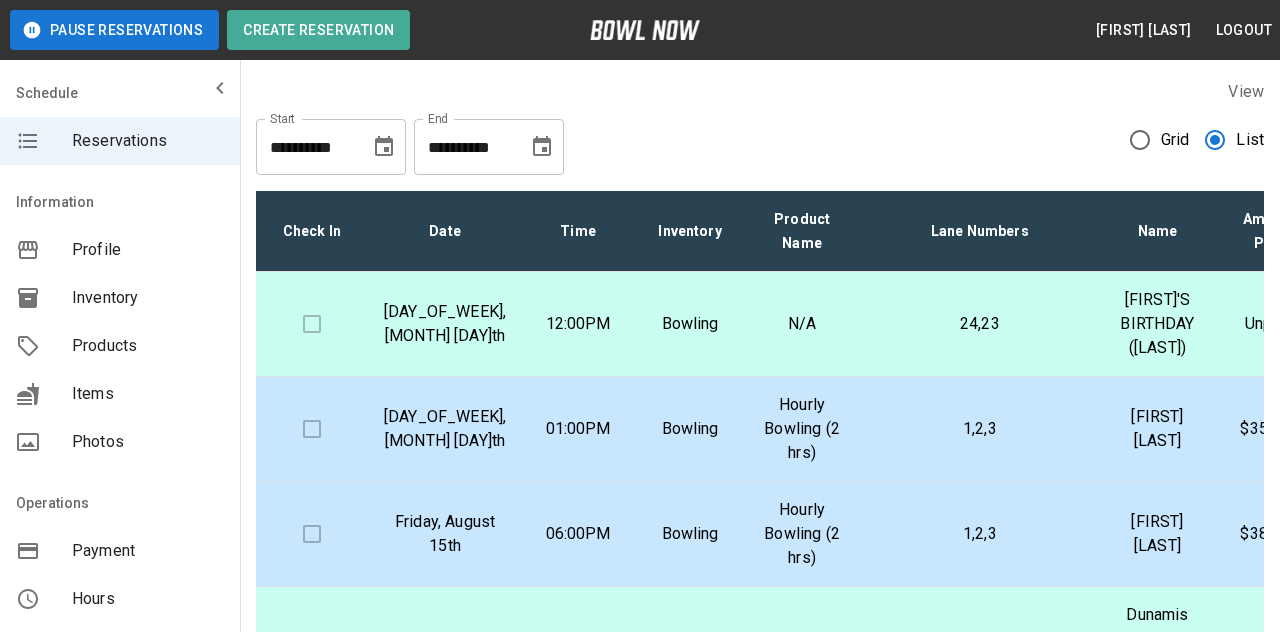 click on "Friday, August 15th" at bounding box center [445, 534] 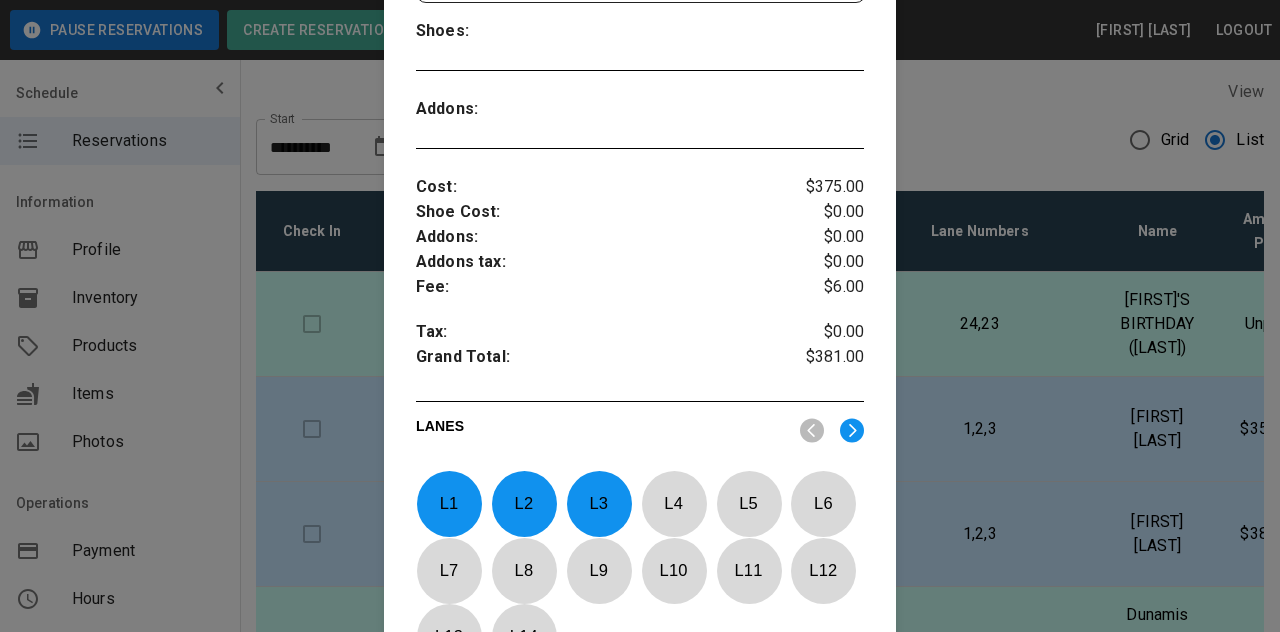 scroll, scrollTop: 789, scrollLeft: 0, axis: vertical 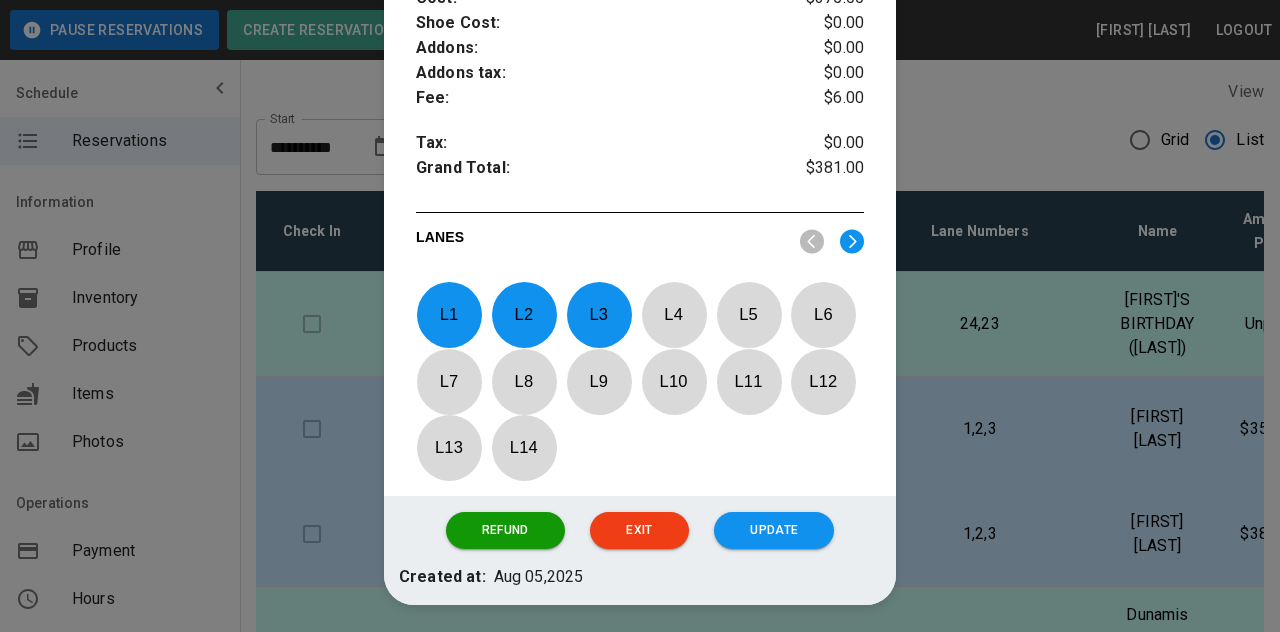 click on "Exit" at bounding box center (639, 530) 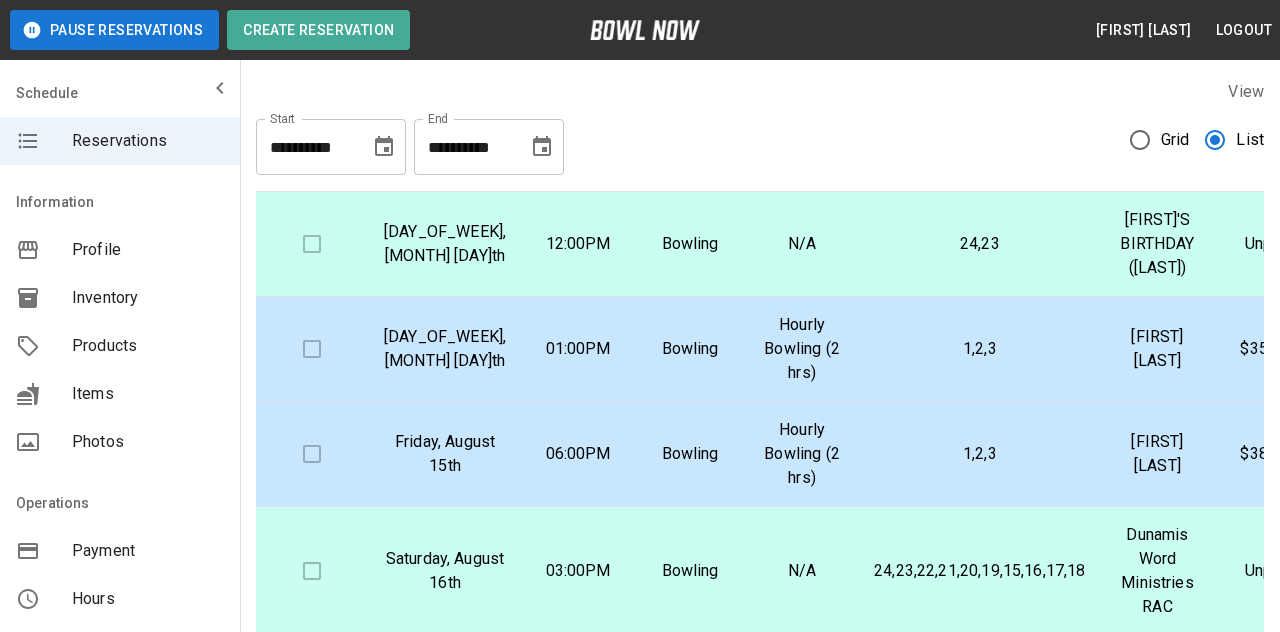 scroll, scrollTop: 100, scrollLeft: 0, axis: vertical 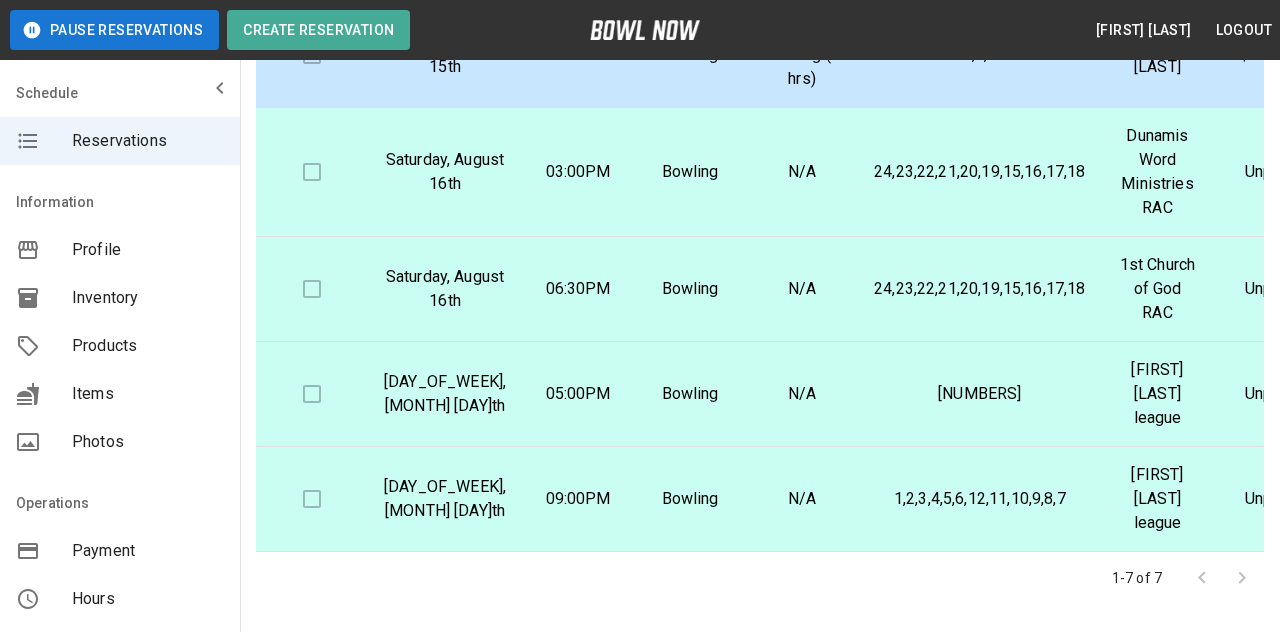 click on "Inventory" at bounding box center [148, 298] 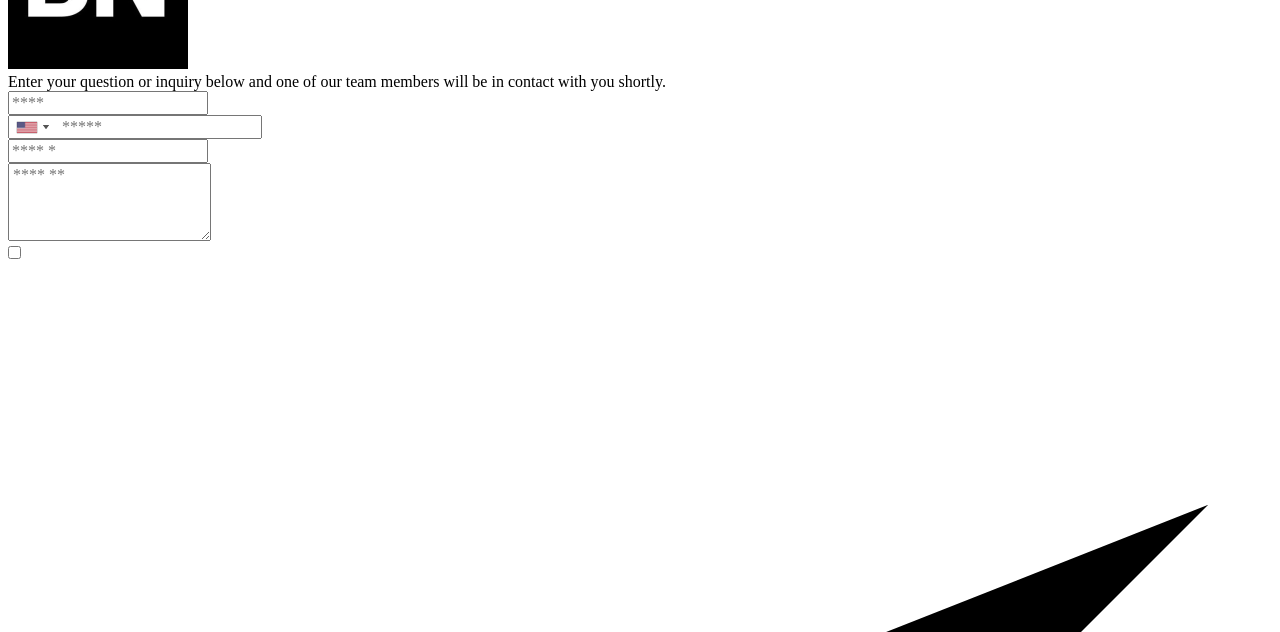 scroll, scrollTop: 0, scrollLeft: 0, axis: both 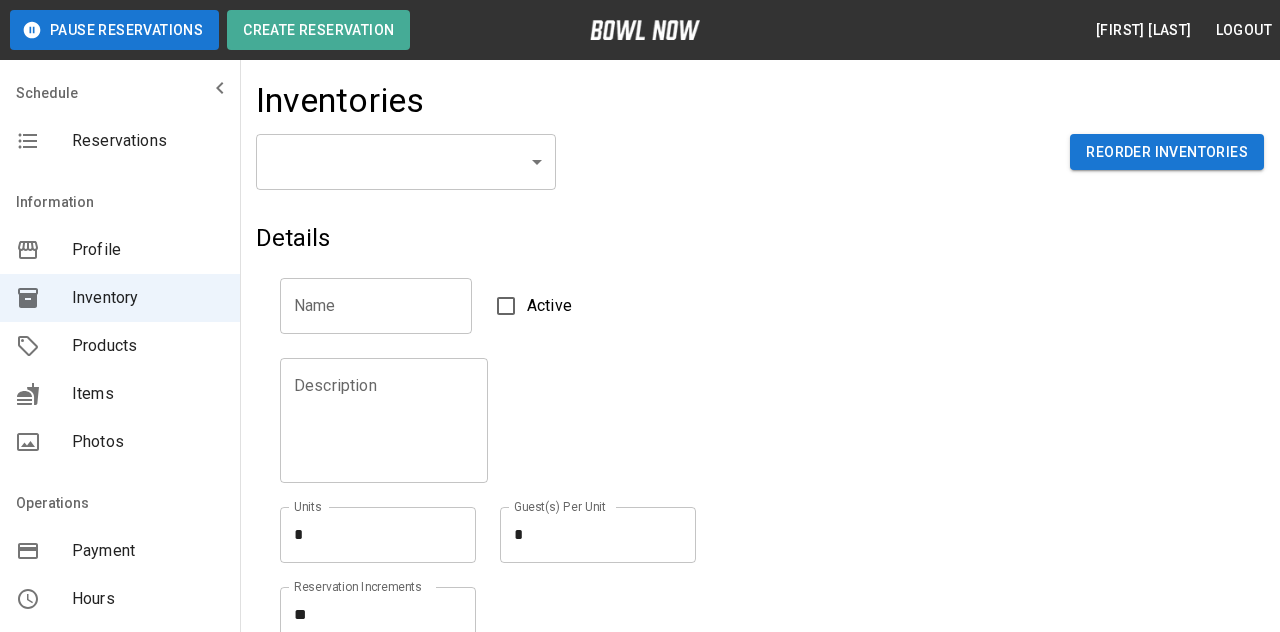 click on "[FIRST] [LAST] Logout Reservations Profile Inventory Products Items Photos Payment Hours Staff Help Reports Integrations Contacts Account" at bounding box center (640, 1432) 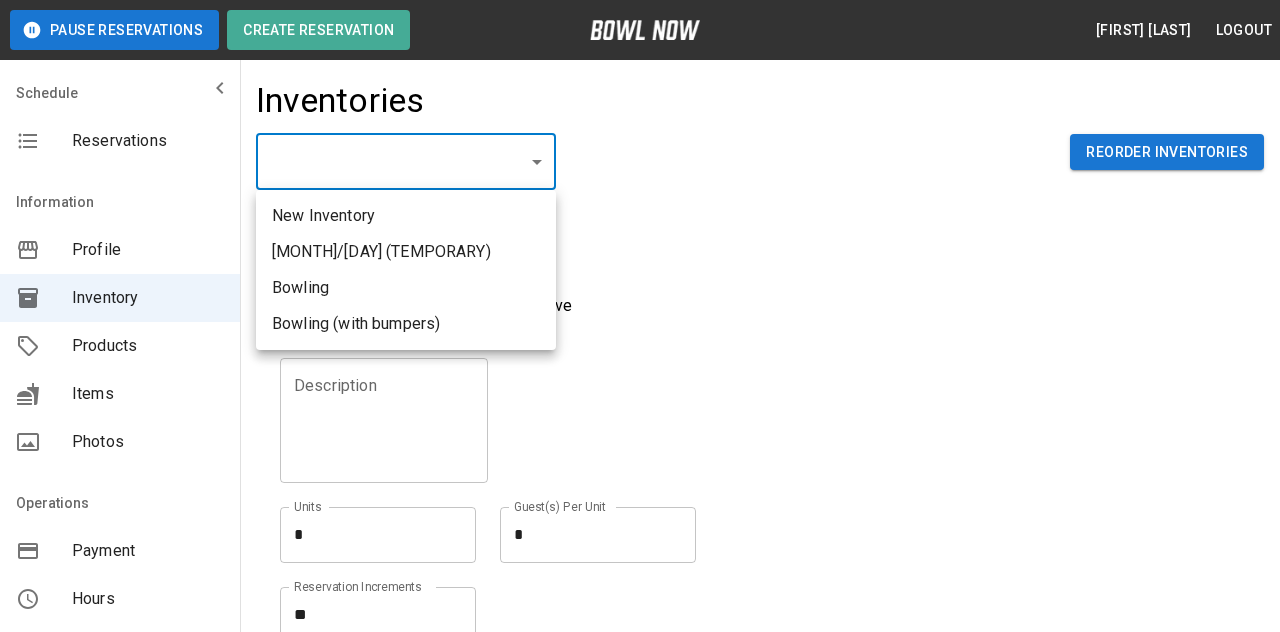 click on "Bowling" at bounding box center [406, 288] 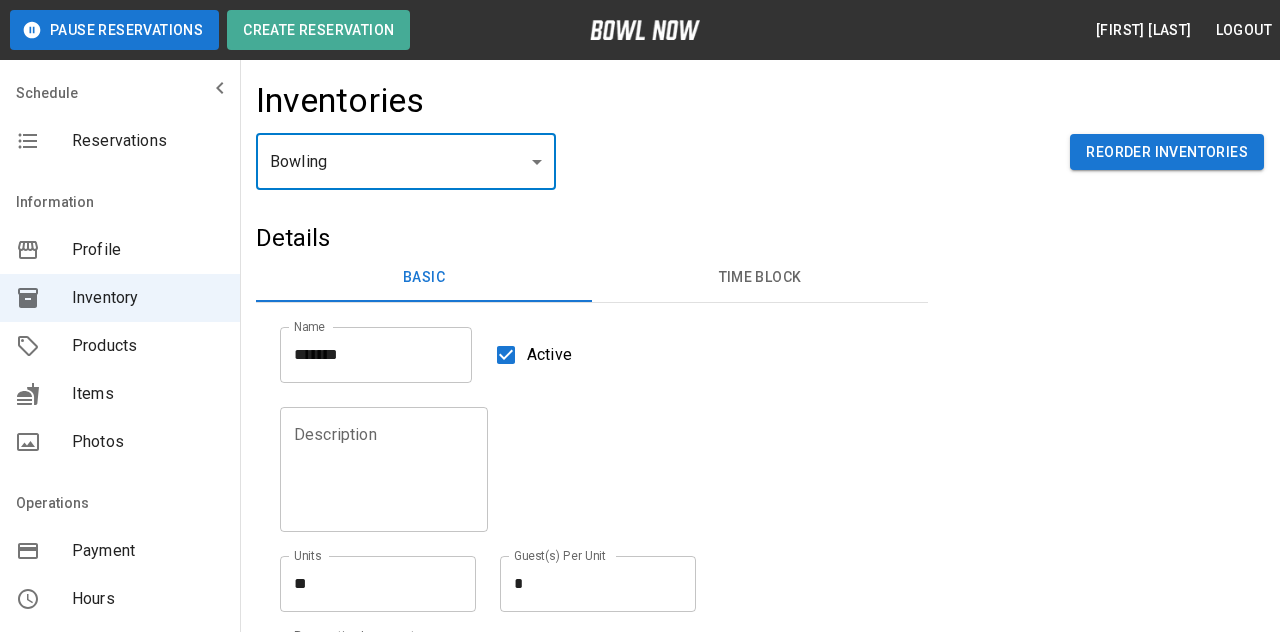 click on "Time Block" at bounding box center (760, 278) 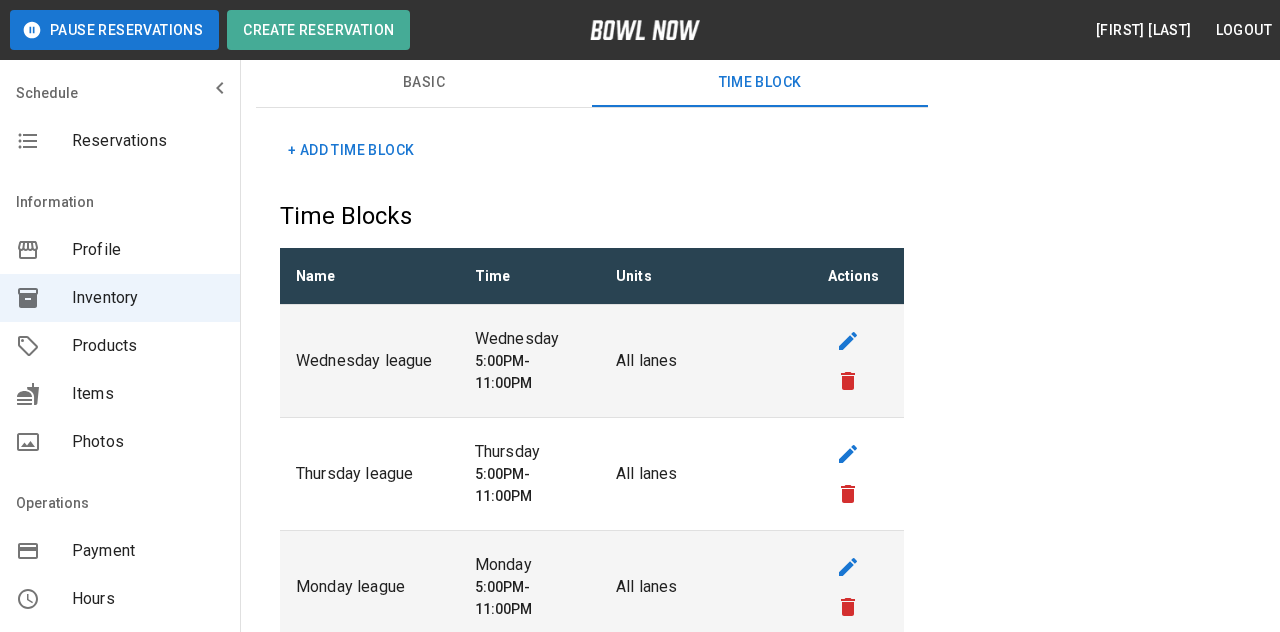 scroll, scrollTop: 0, scrollLeft: 0, axis: both 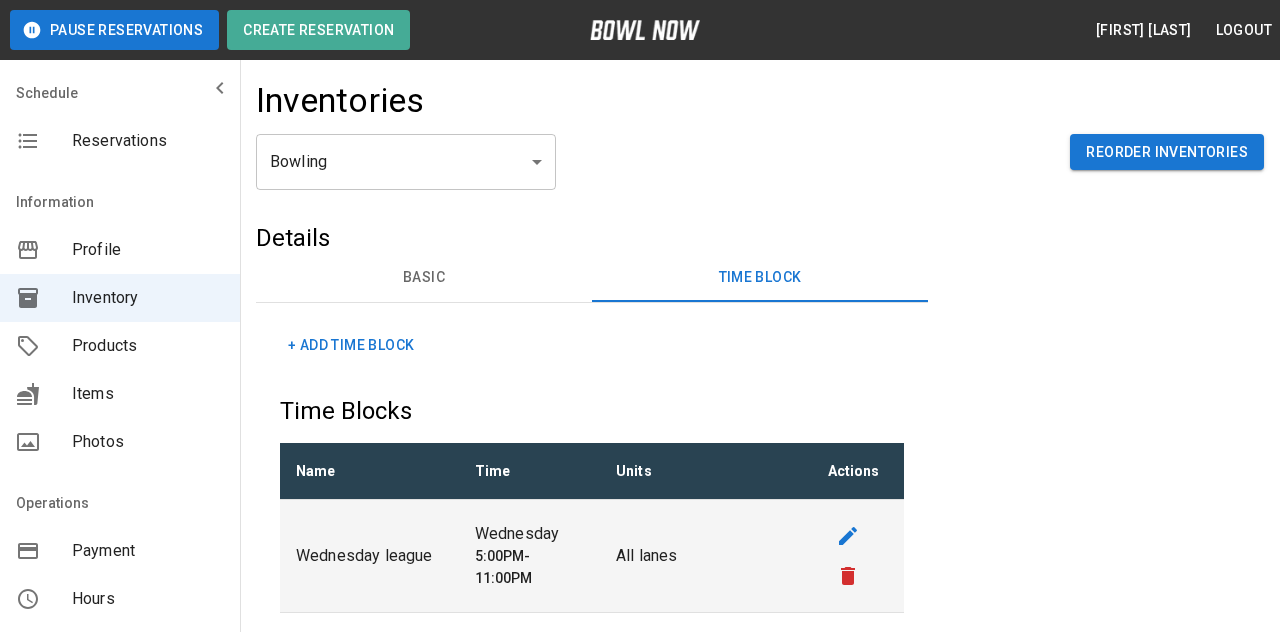 click on "Reservations" at bounding box center [148, 141] 